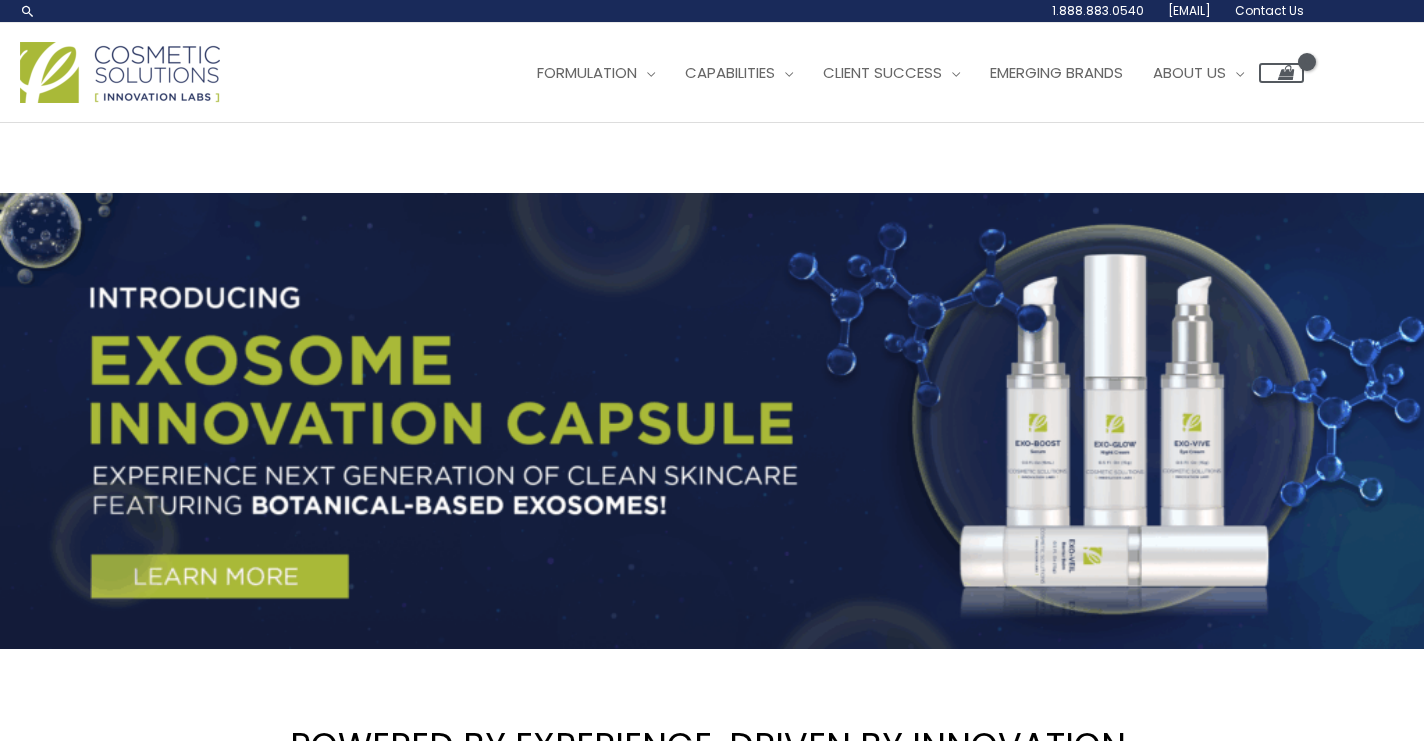scroll, scrollTop: 0, scrollLeft: 0, axis: both 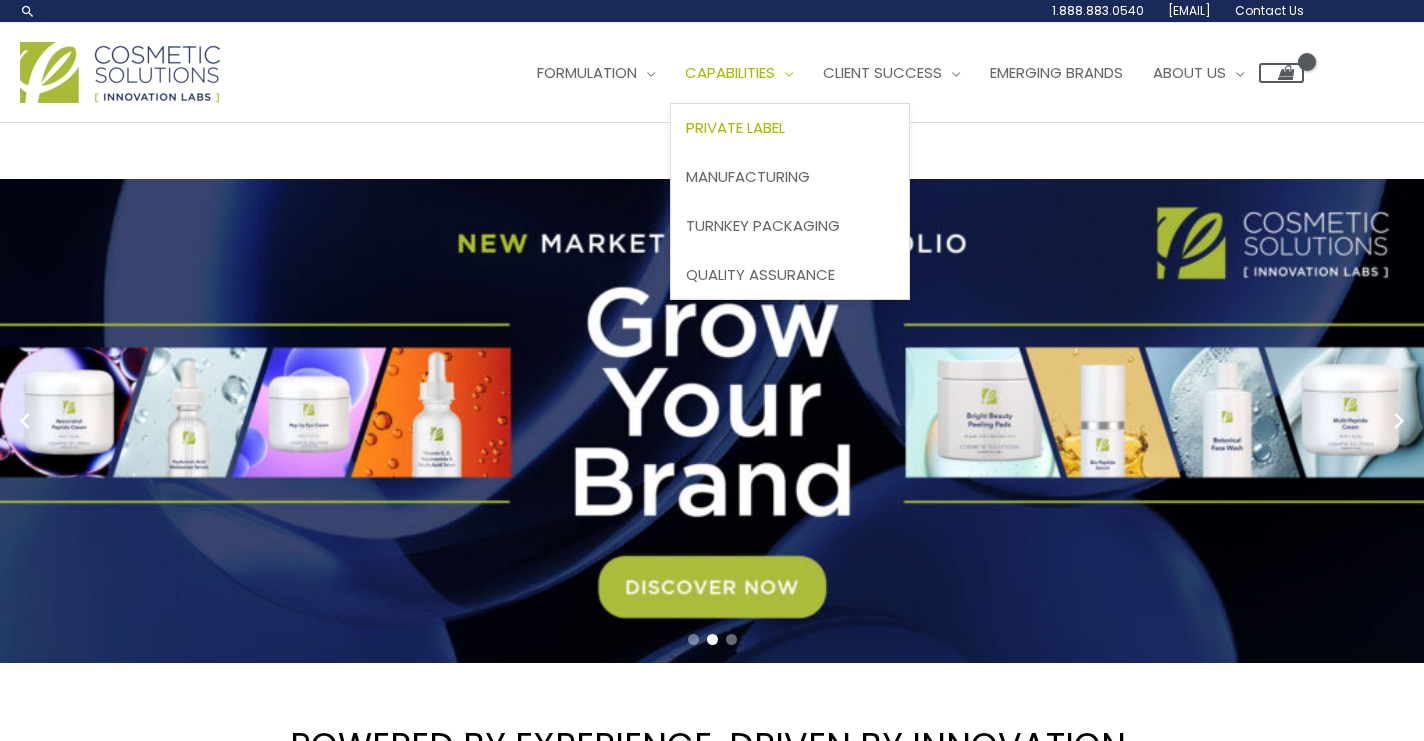 click on "Private Label" at bounding box center (790, 128) 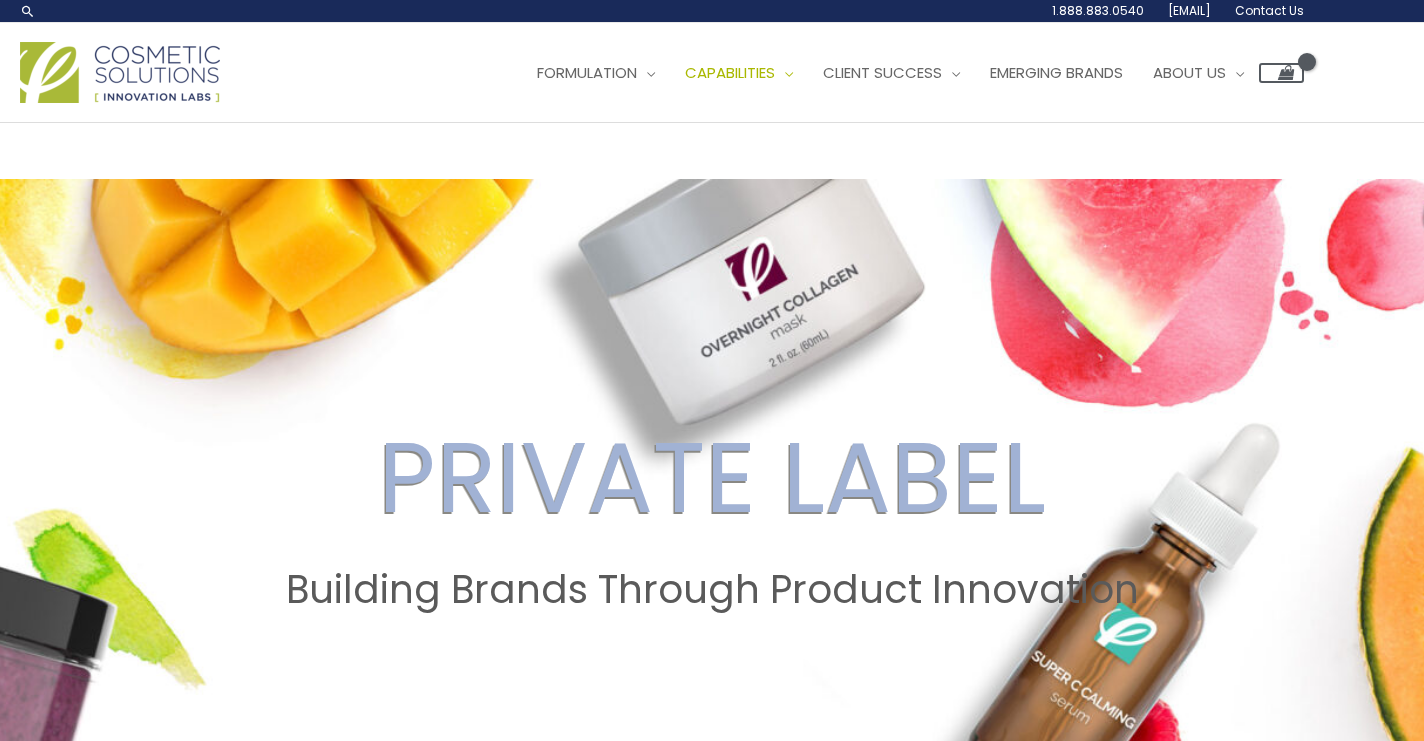 scroll, scrollTop: 0, scrollLeft: 0, axis: both 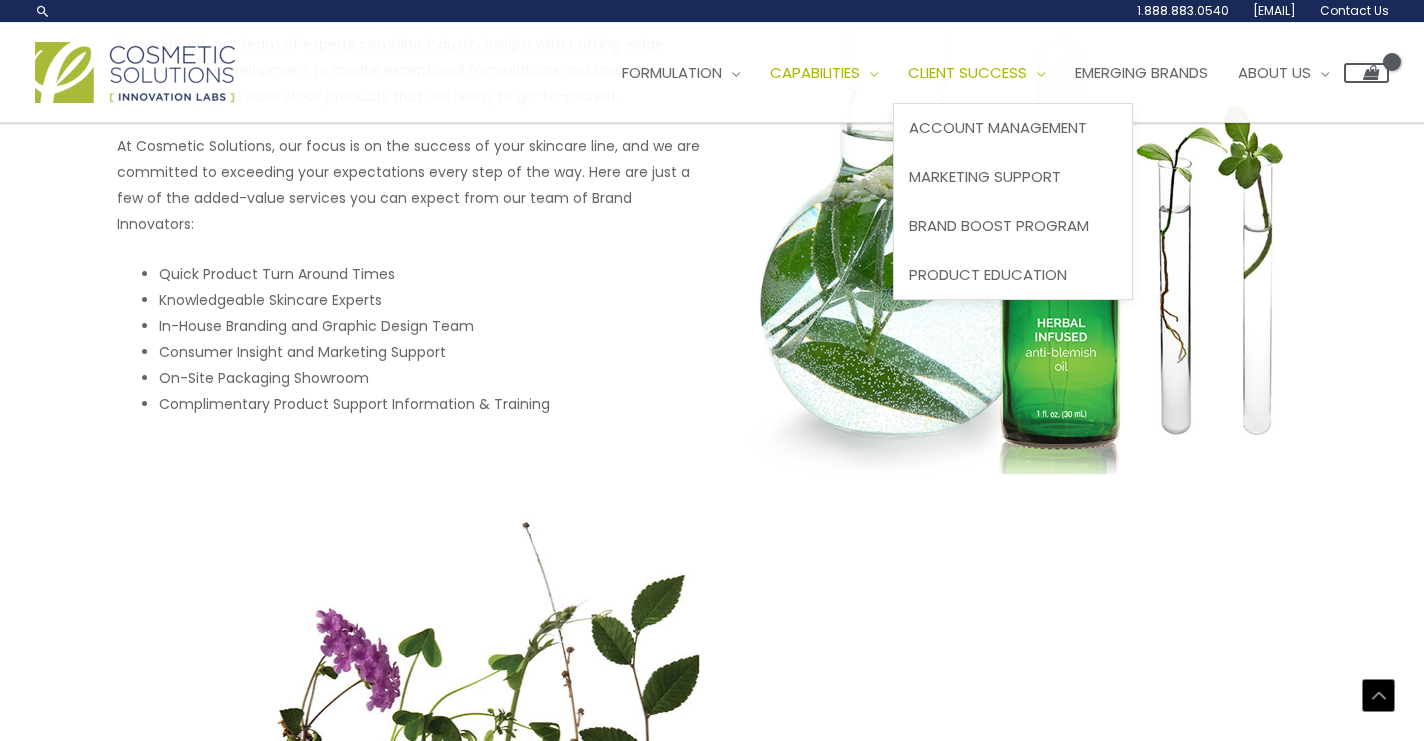 click on "Client Success" at bounding box center [967, 72] 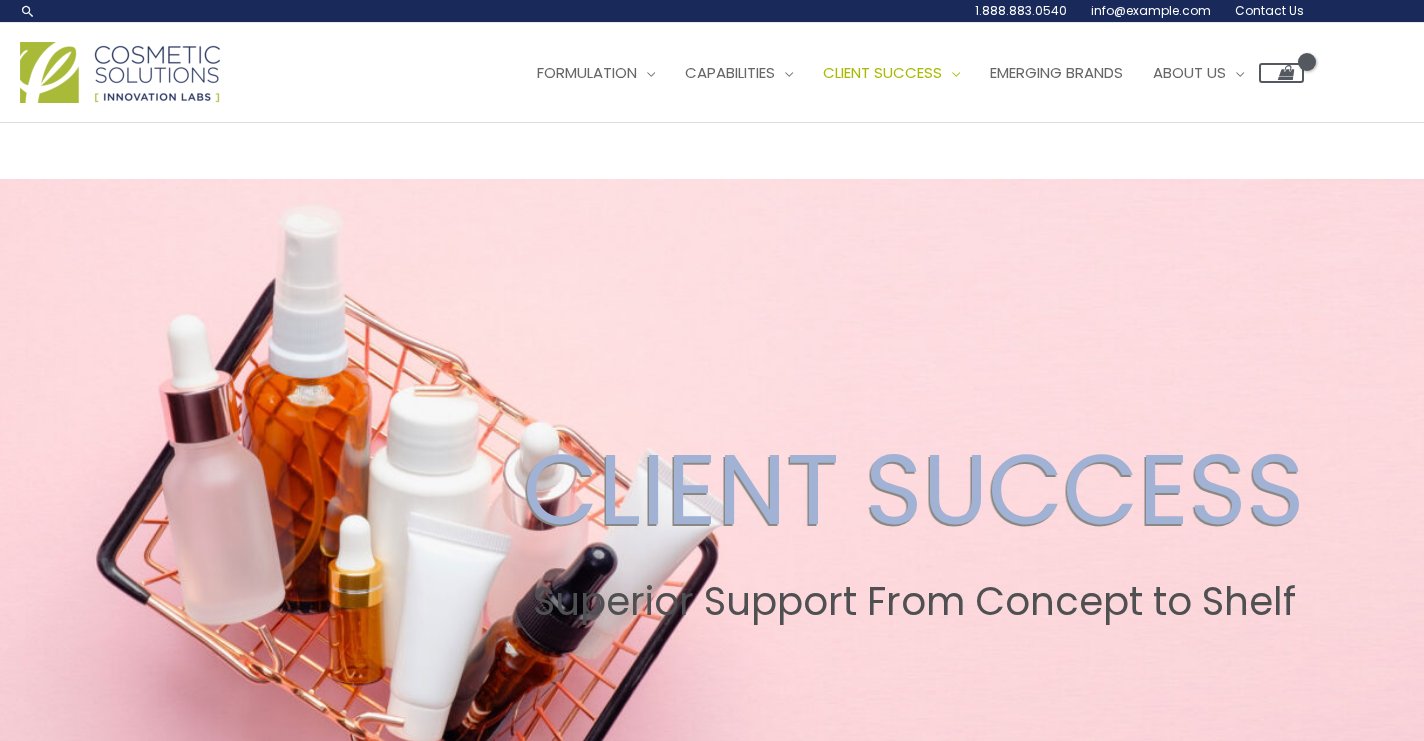 scroll, scrollTop: 0, scrollLeft: 0, axis: both 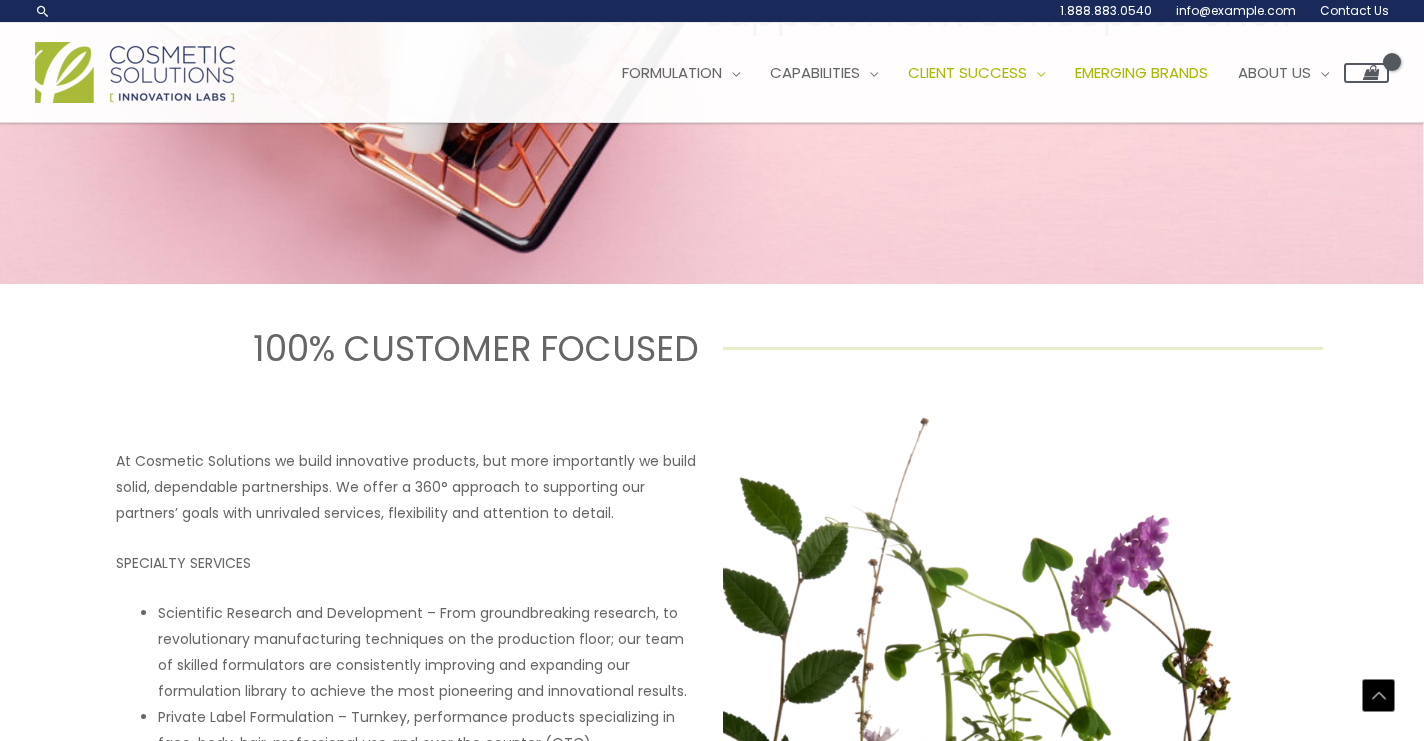 click on "Emerging Brands" at bounding box center (1141, 72) 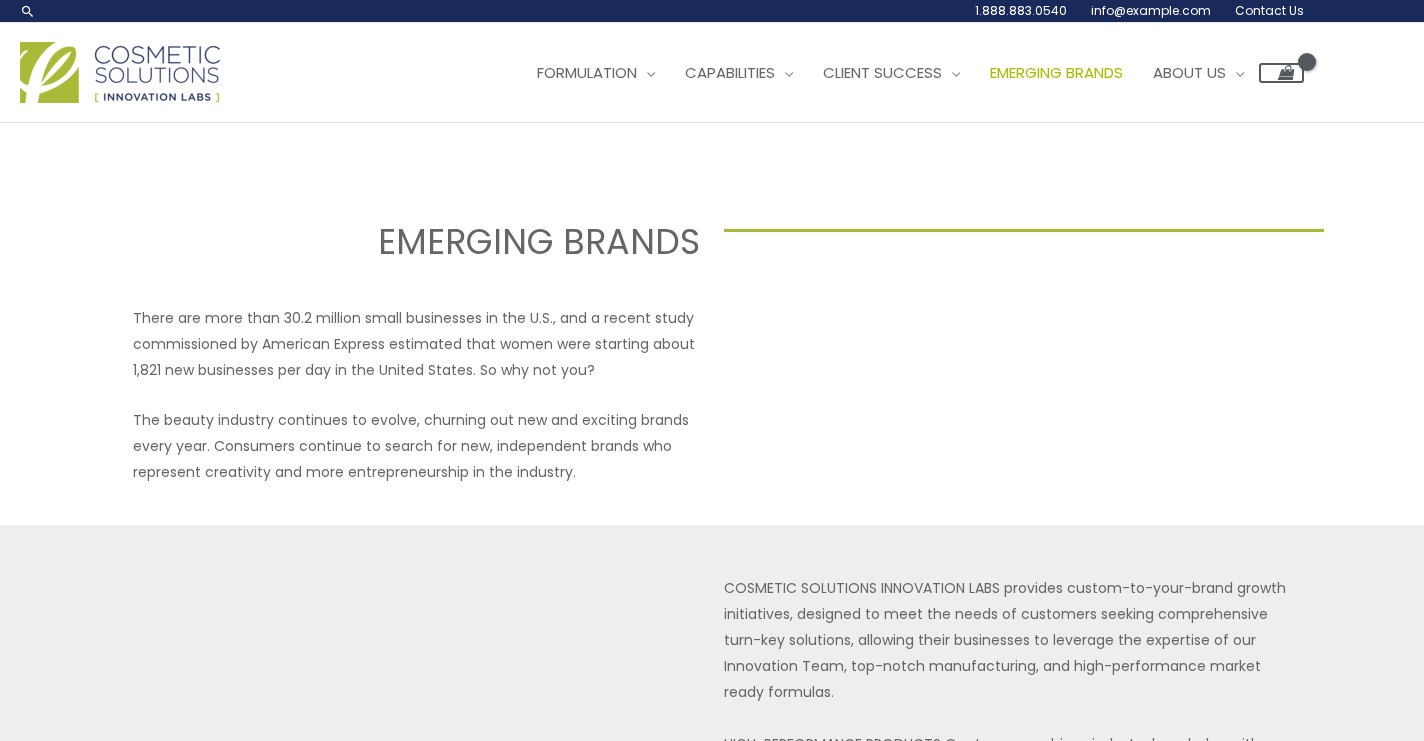 scroll, scrollTop: 0, scrollLeft: 0, axis: both 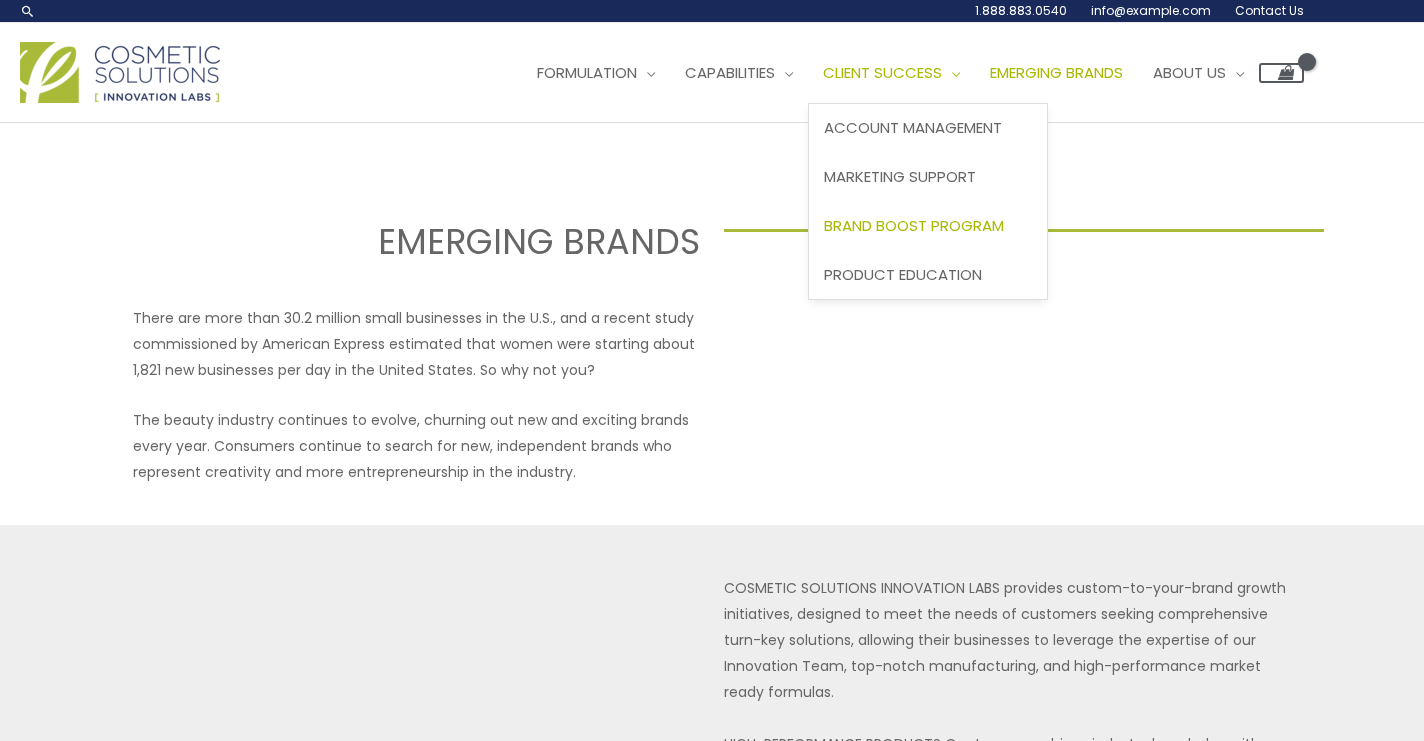 click on "Brand Boost Program" at bounding box center [914, 225] 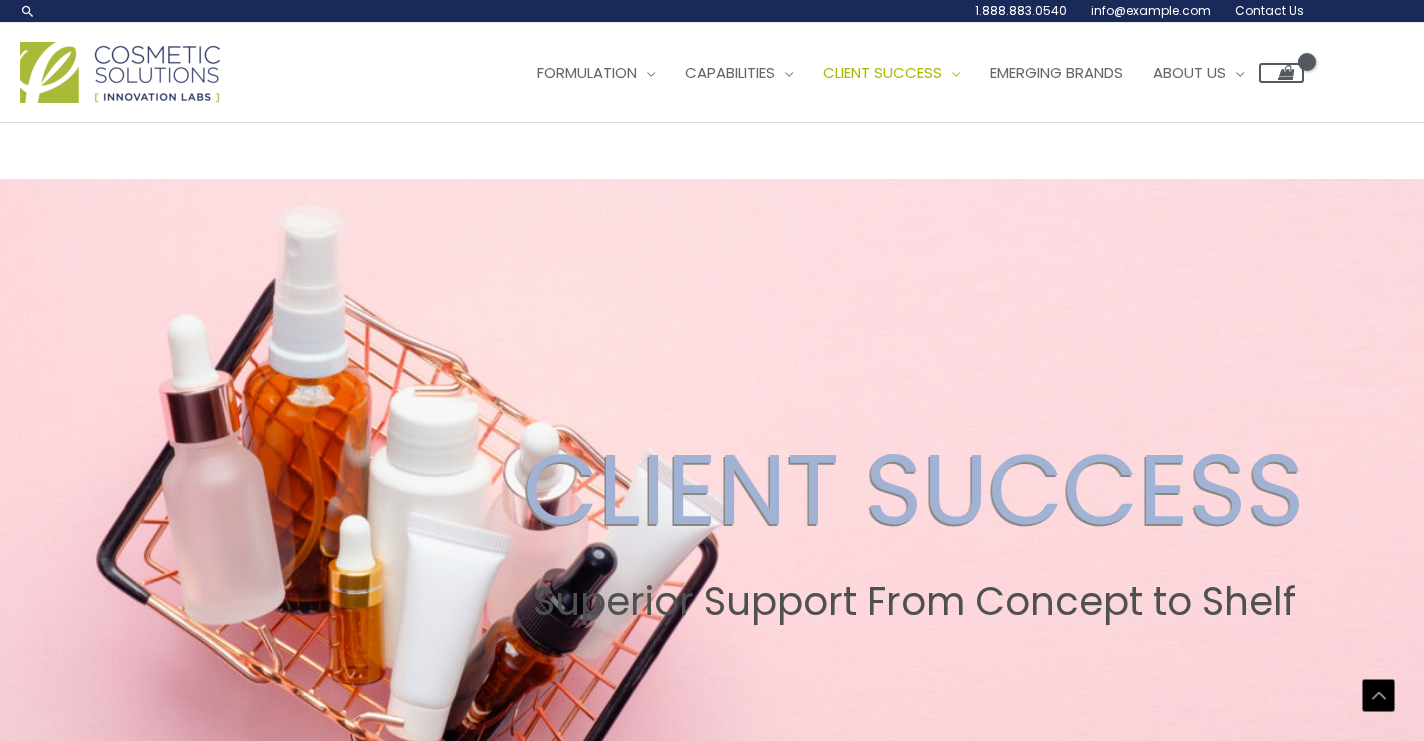 scroll, scrollTop: 2690, scrollLeft: 0, axis: vertical 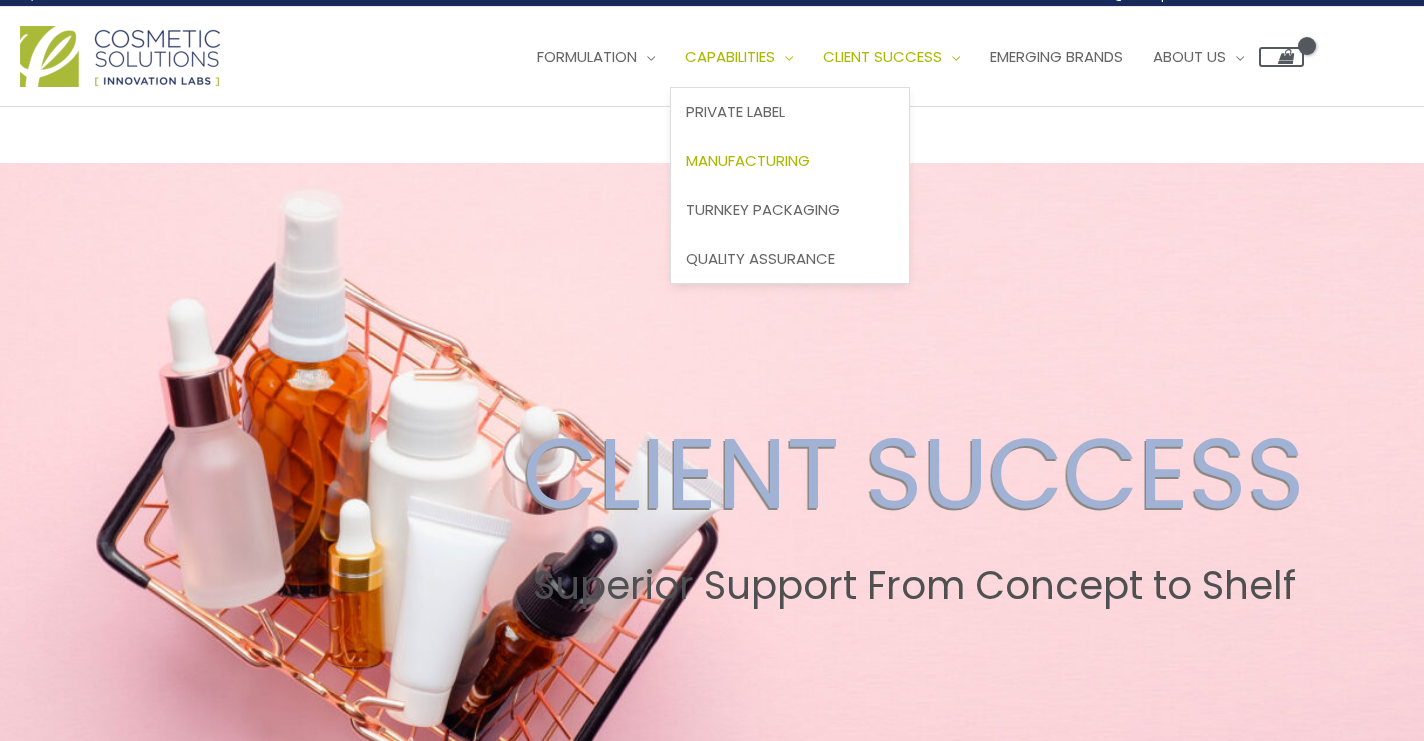 click on "Manufacturing" at bounding box center [748, 160] 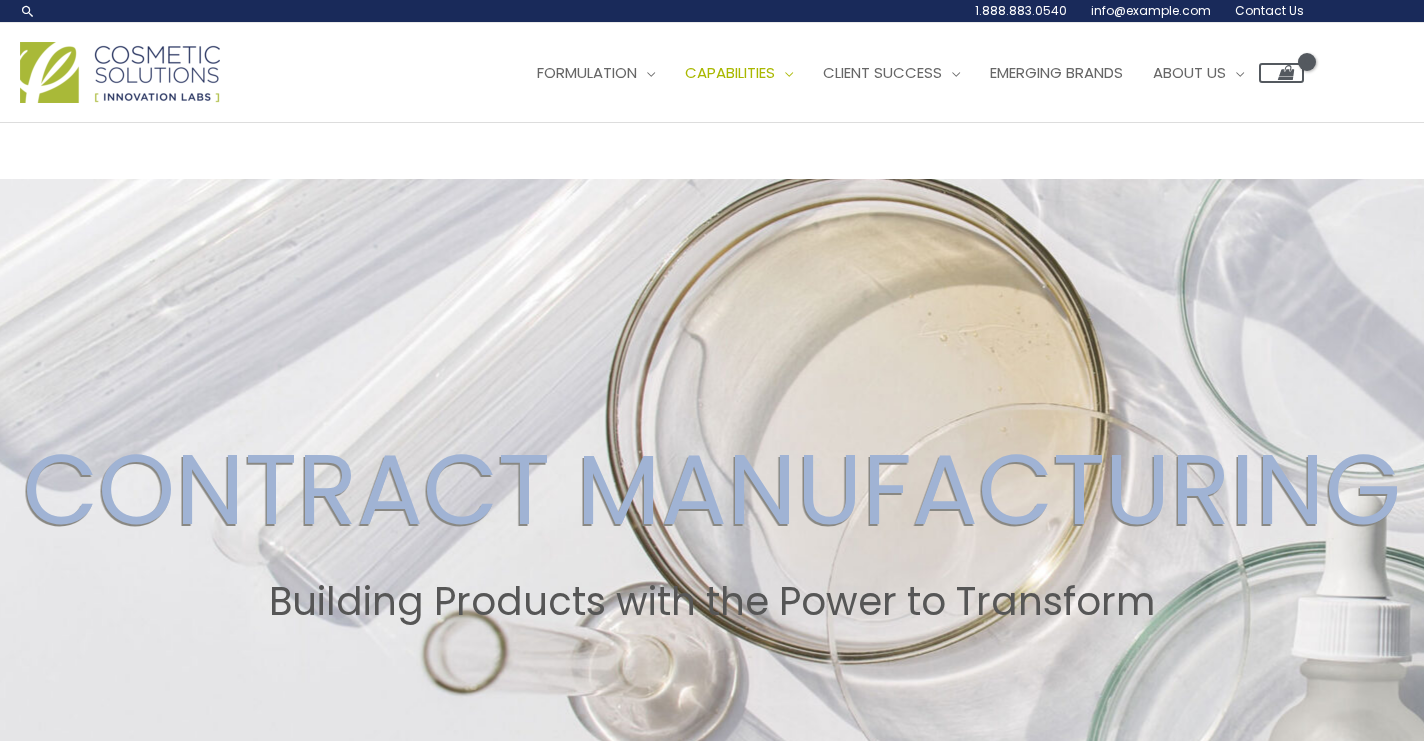 scroll, scrollTop: 0, scrollLeft: 0, axis: both 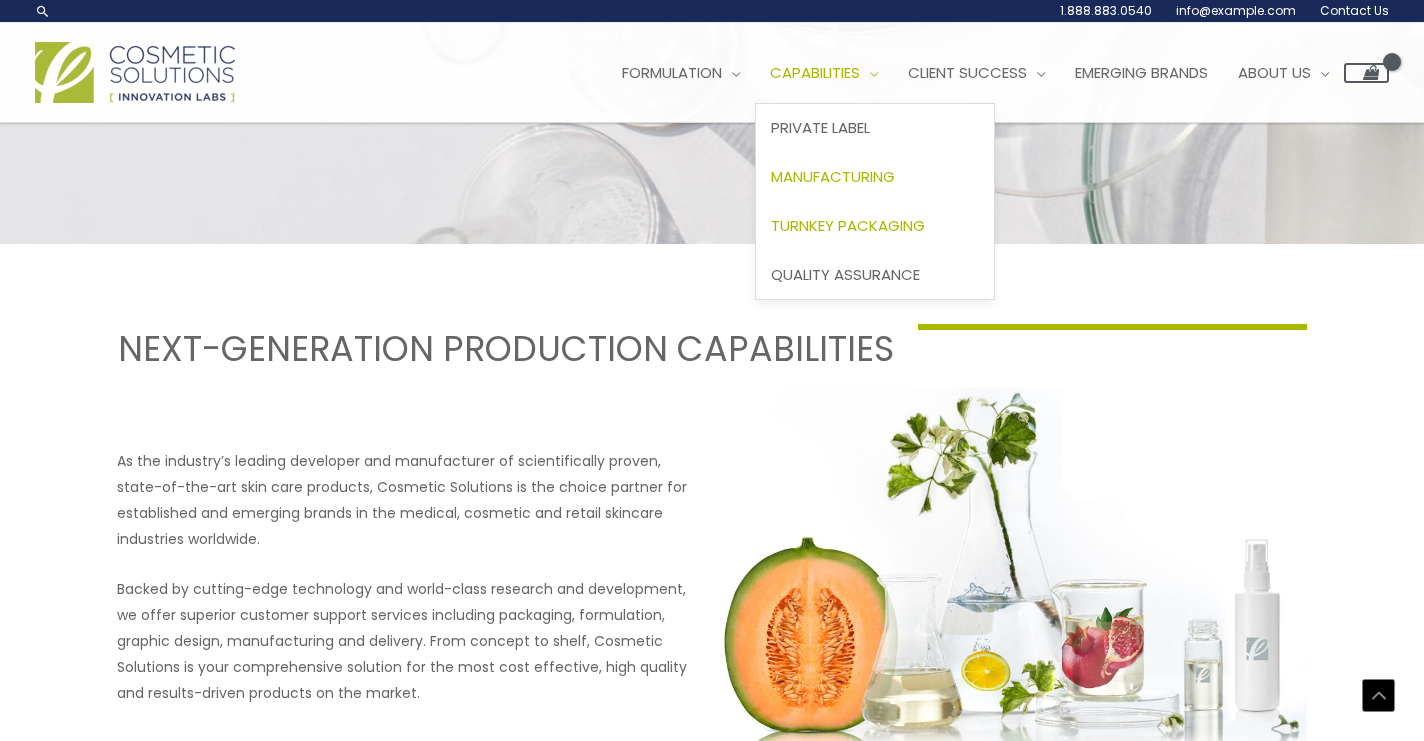 click on "Turnkey Packaging" at bounding box center (875, 225) 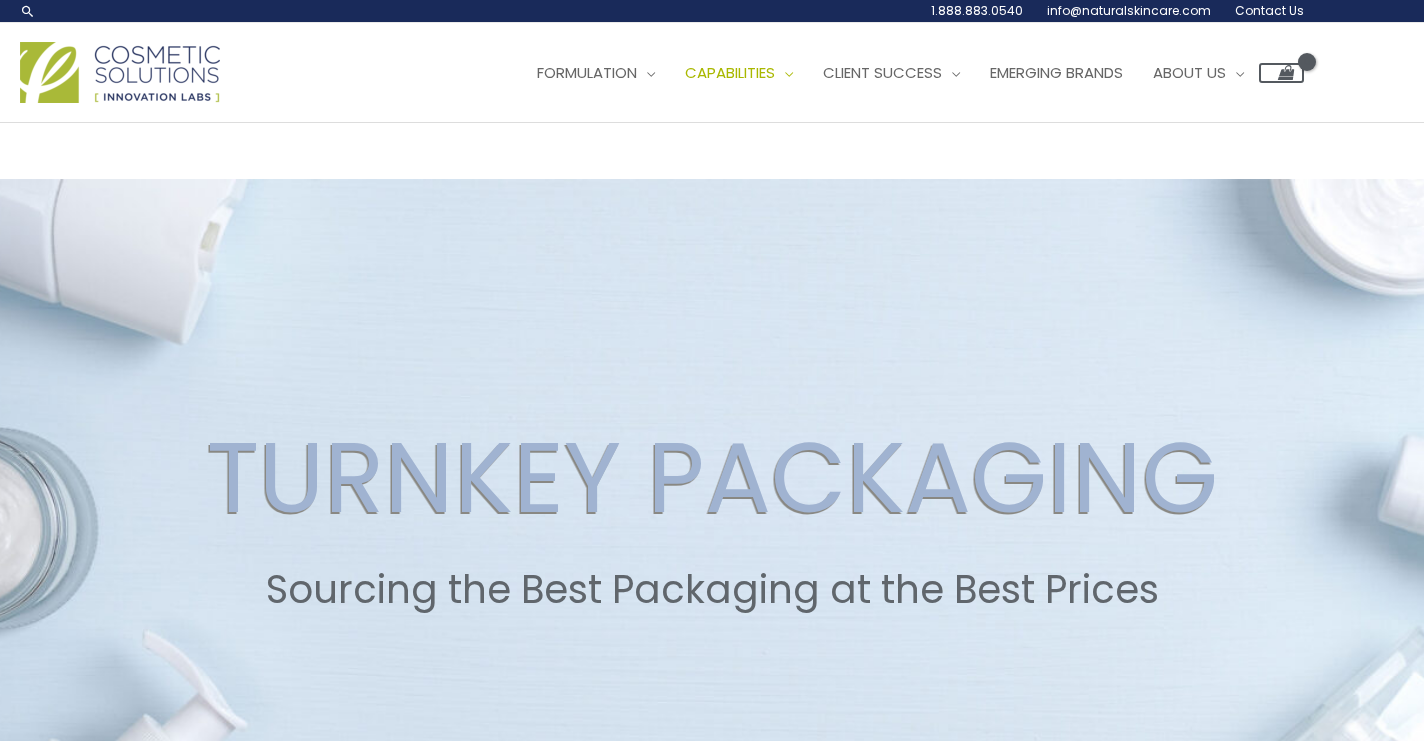 scroll, scrollTop: 0, scrollLeft: 0, axis: both 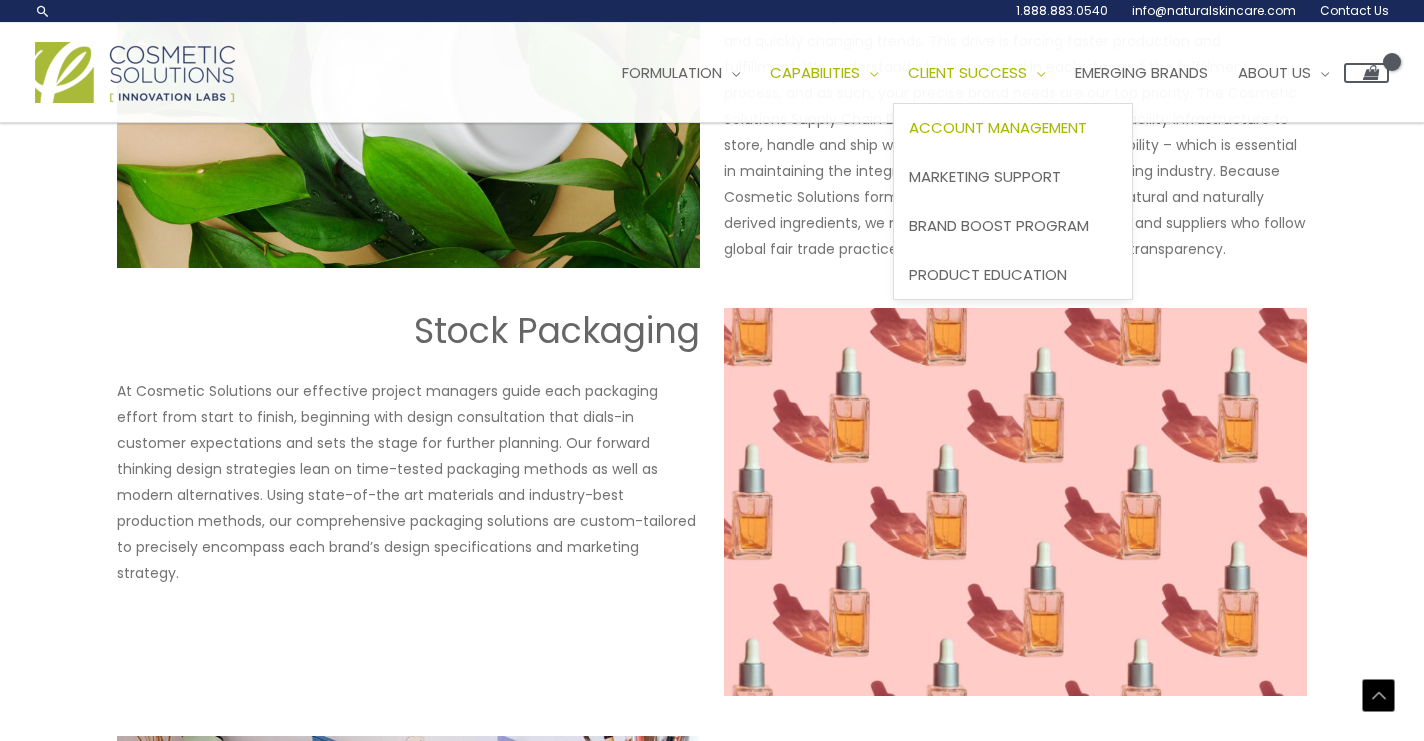 click on "Account Management" at bounding box center [998, 127] 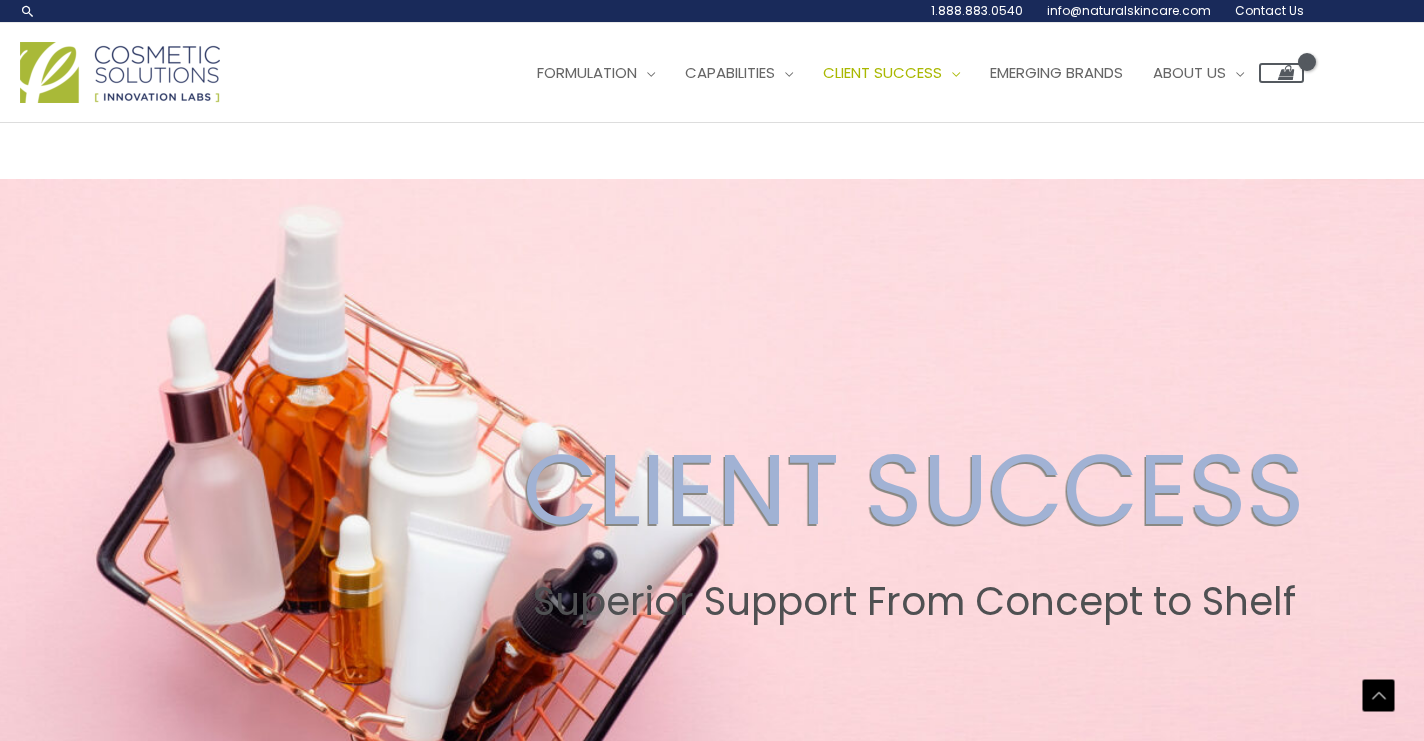 scroll, scrollTop: 1784, scrollLeft: 0, axis: vertical 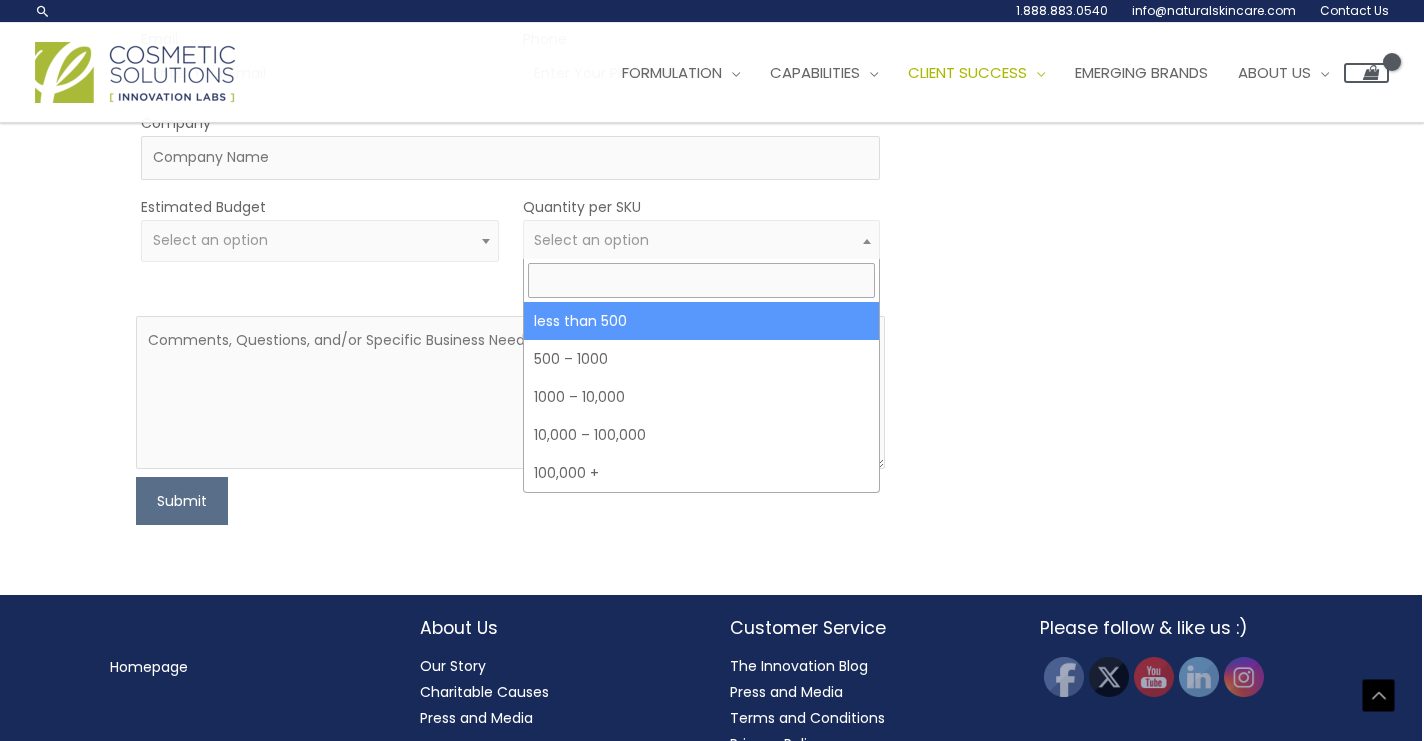 click at bounding box center (867, 241) 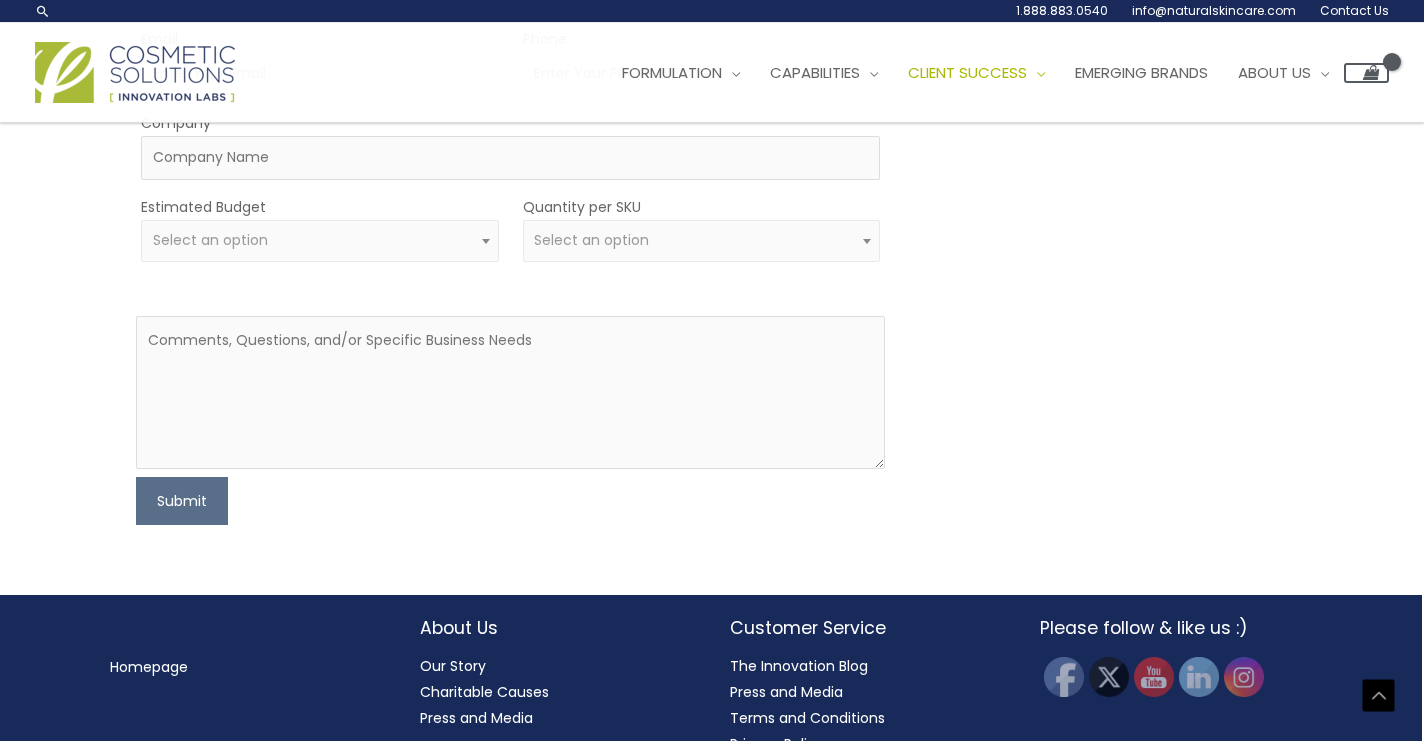 click at bounding box center [867, 241] 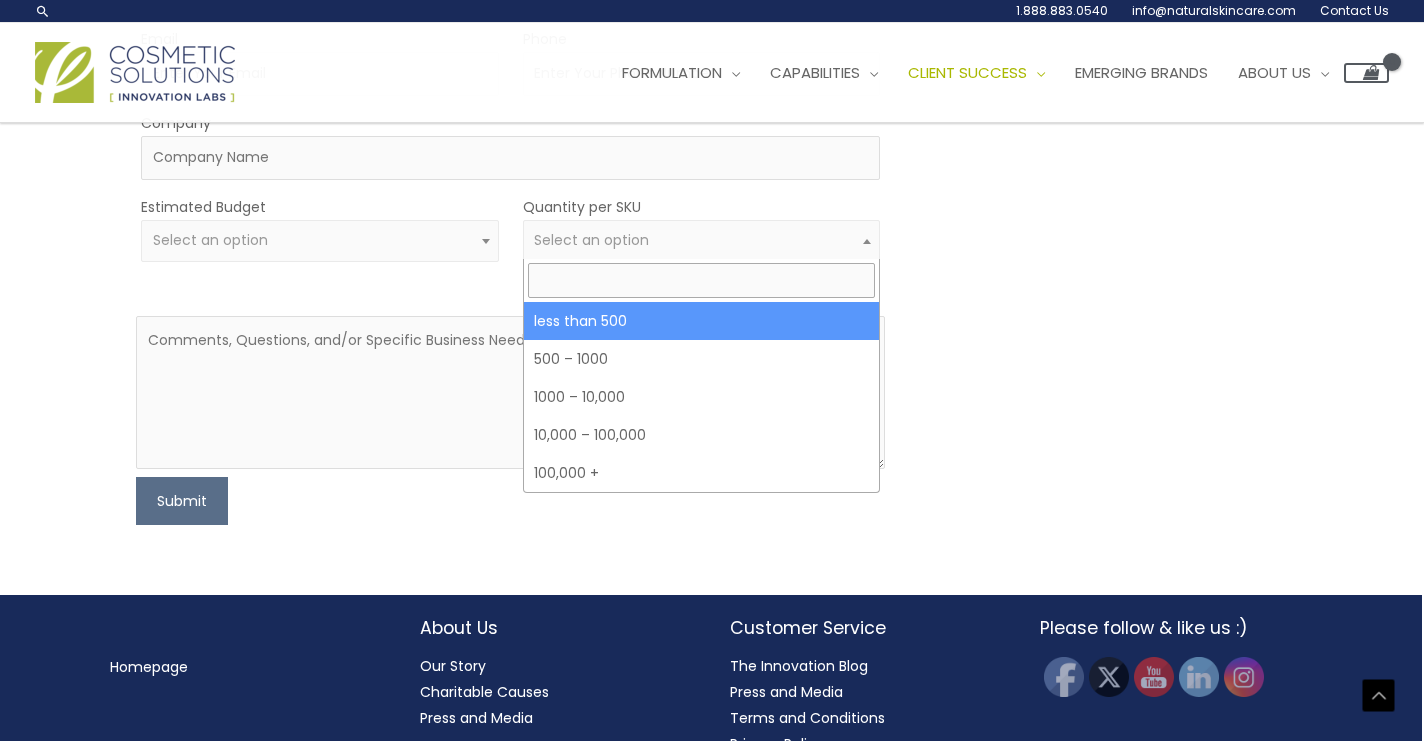click at bounding box center (867, 241) 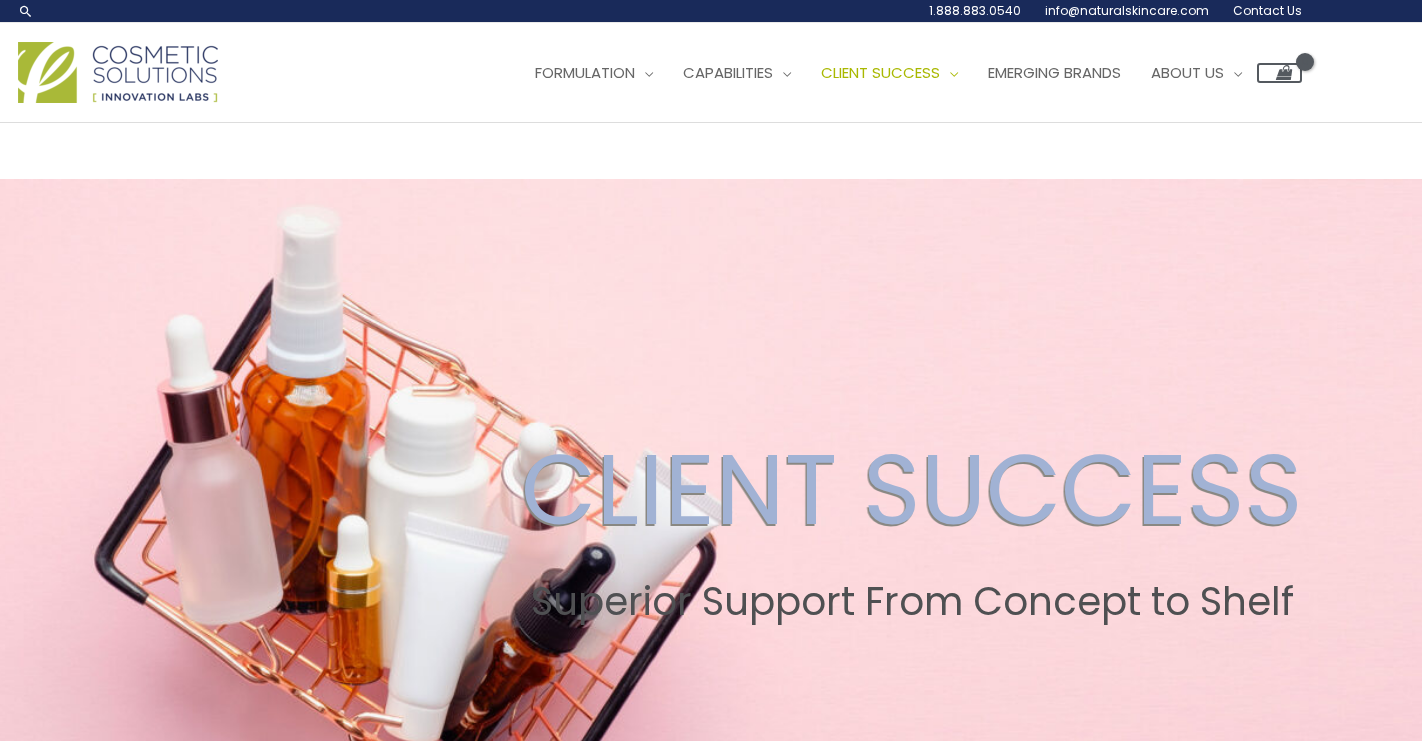 scroll, scrollTop: 0, scrollLeft: 2, axis: horizontal 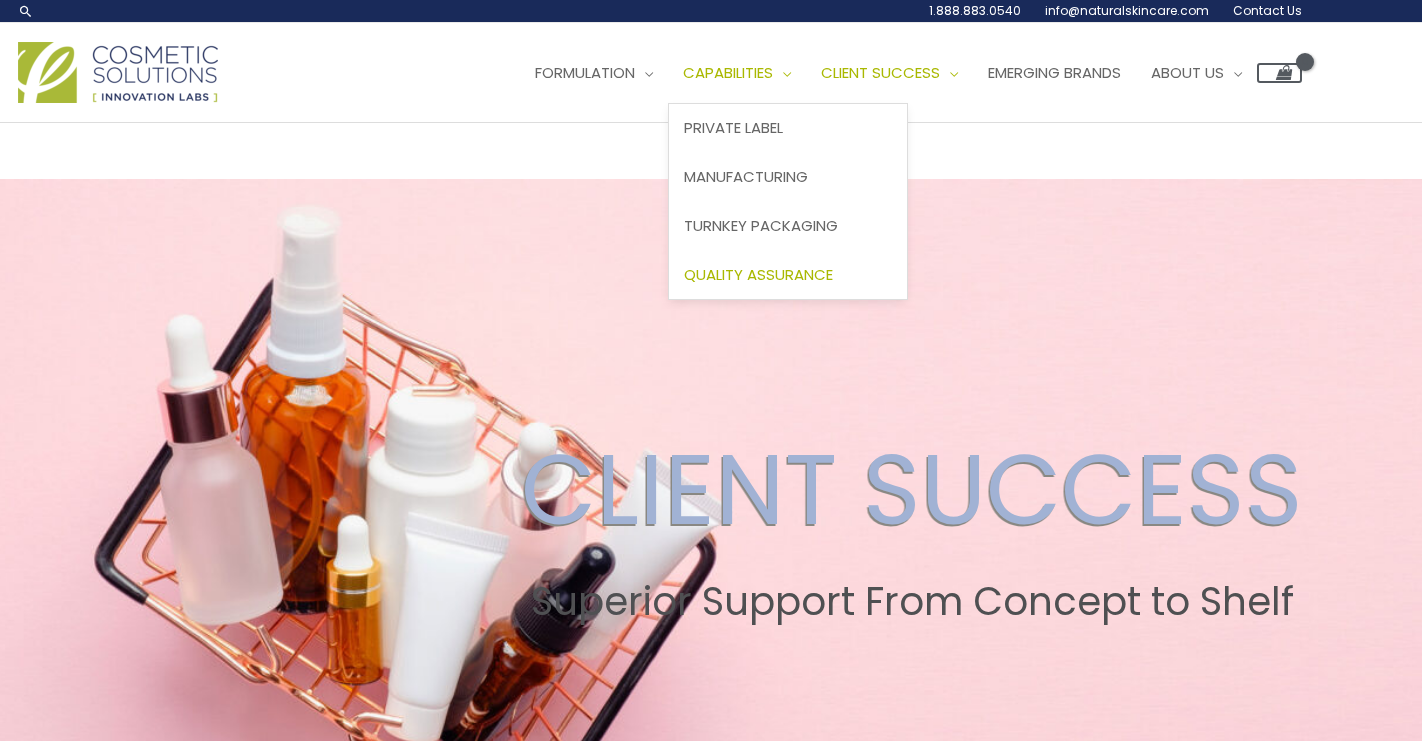 click on "Quality Assurance" at bounding box center [758, 274] 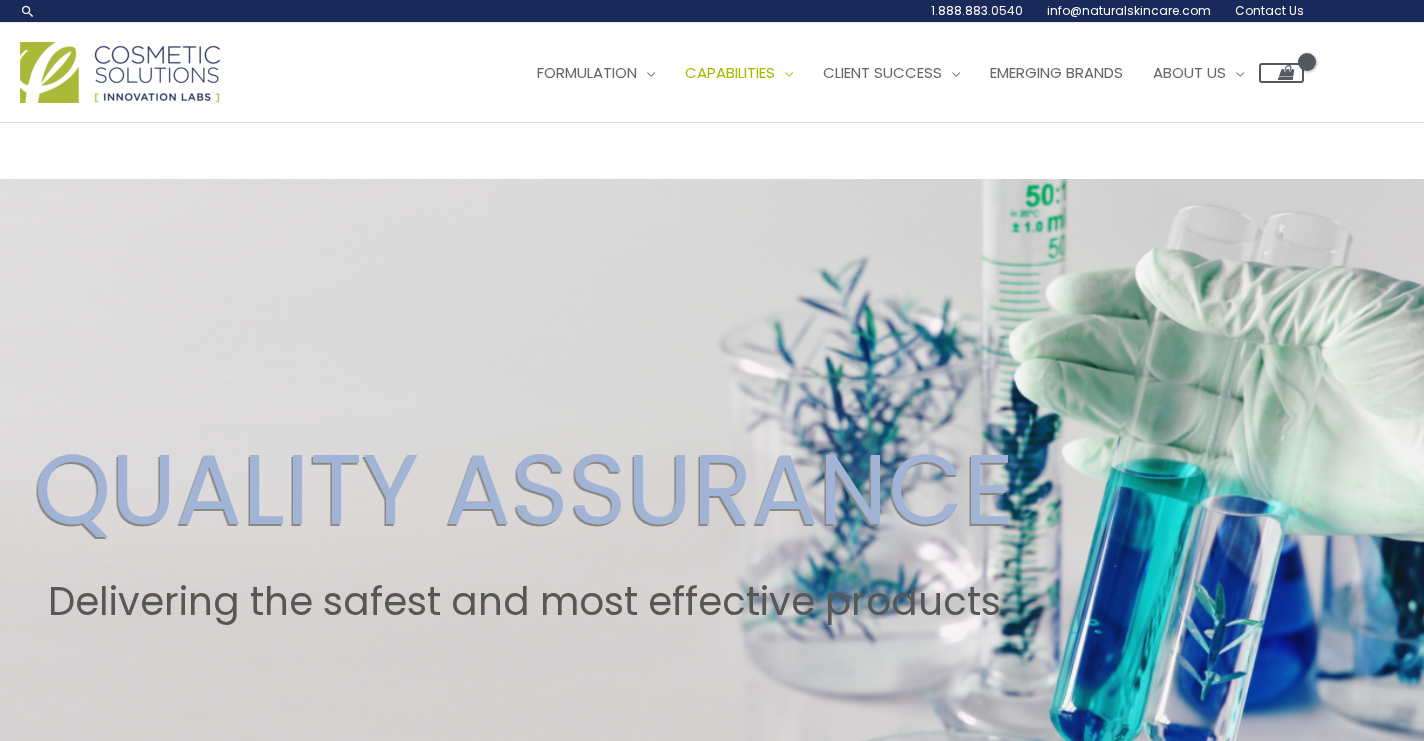 scroll, scrollTop: 0, scrollLeft: 0, axis: both 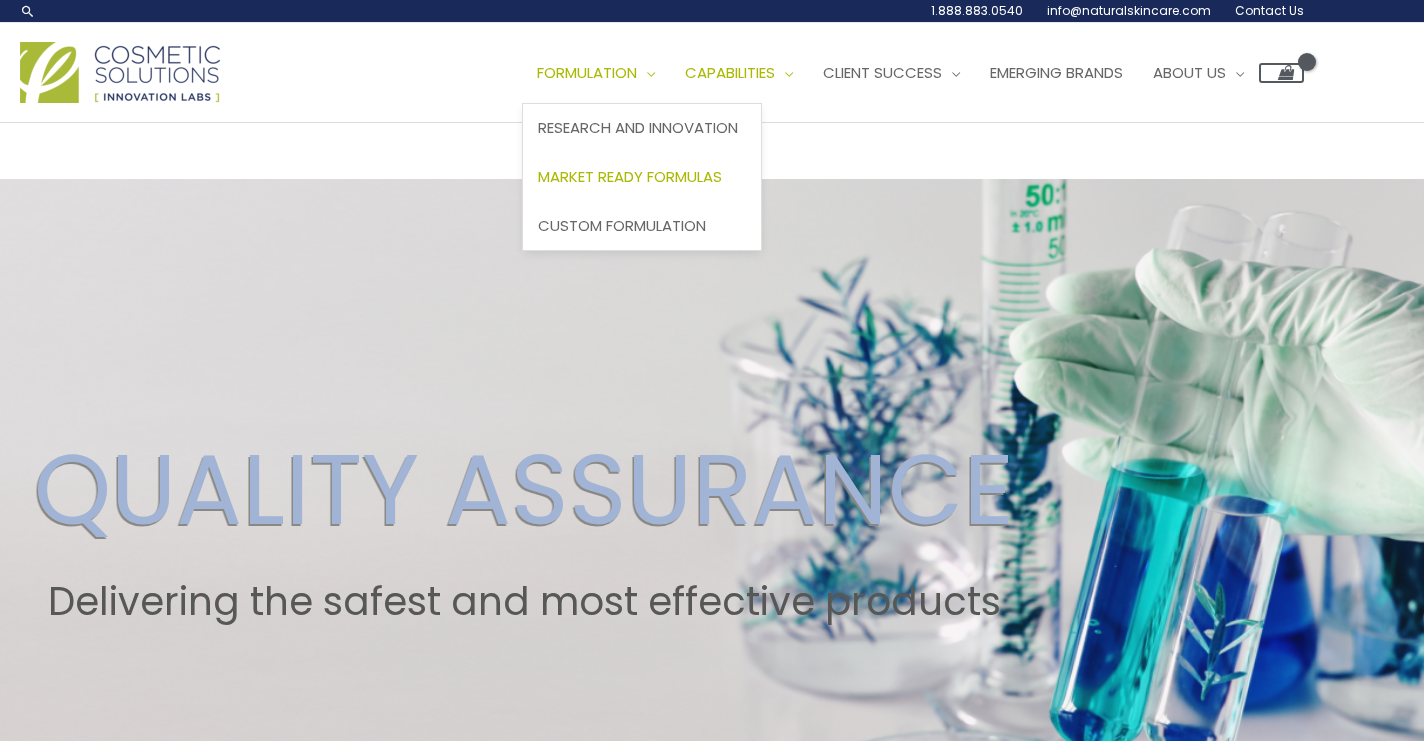 click on "Market Ready Formulas" at bounding box center [630, 176] 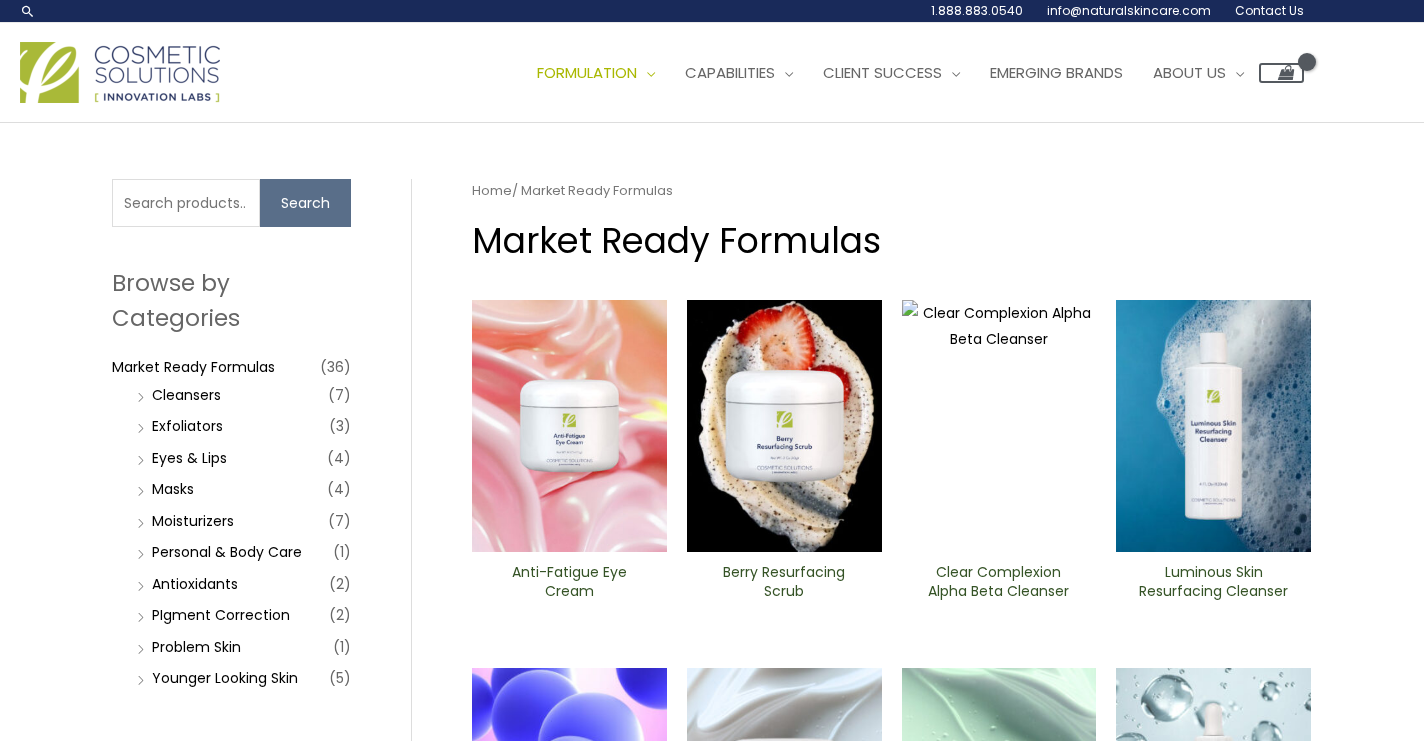 scroll, scrollTop: 0, scrollLeft: 0, axis: both 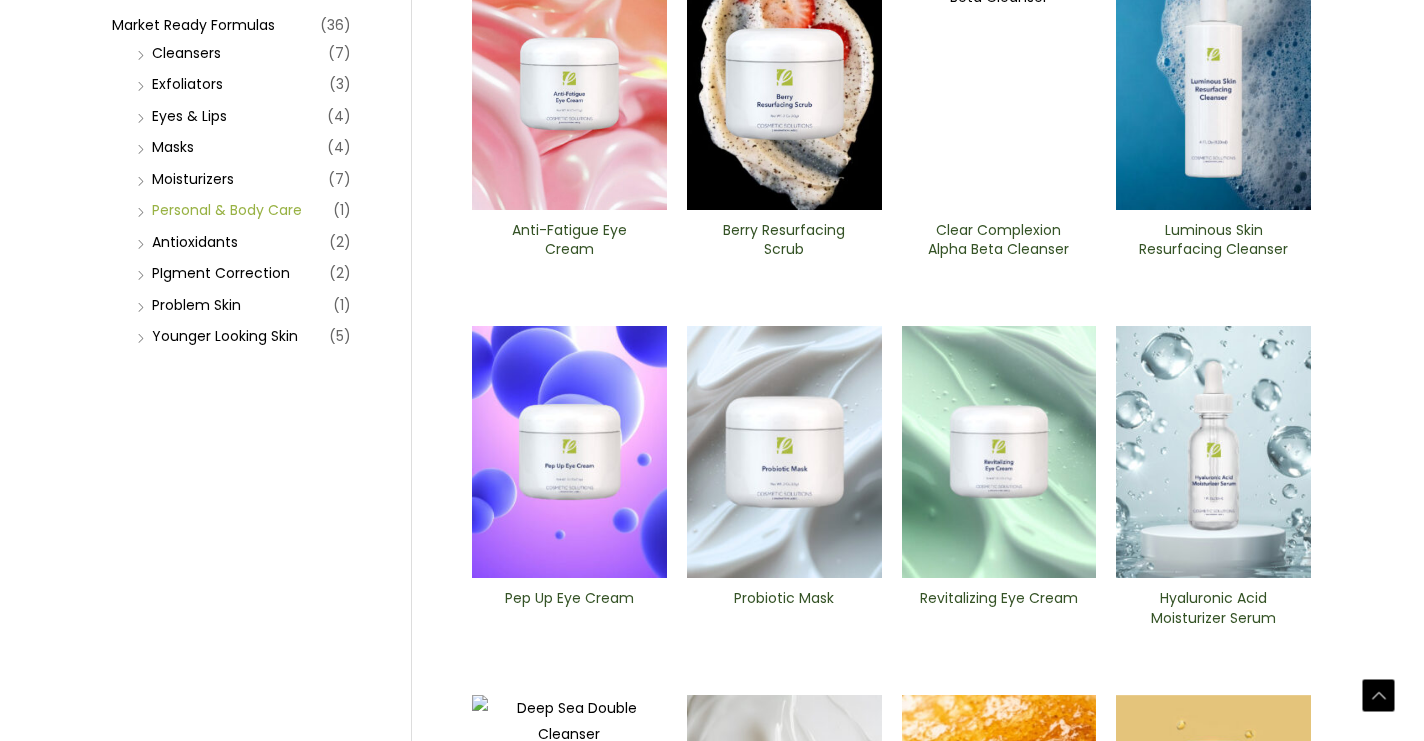 click on "Personal & Body Care" at bounding box center (227, 210) 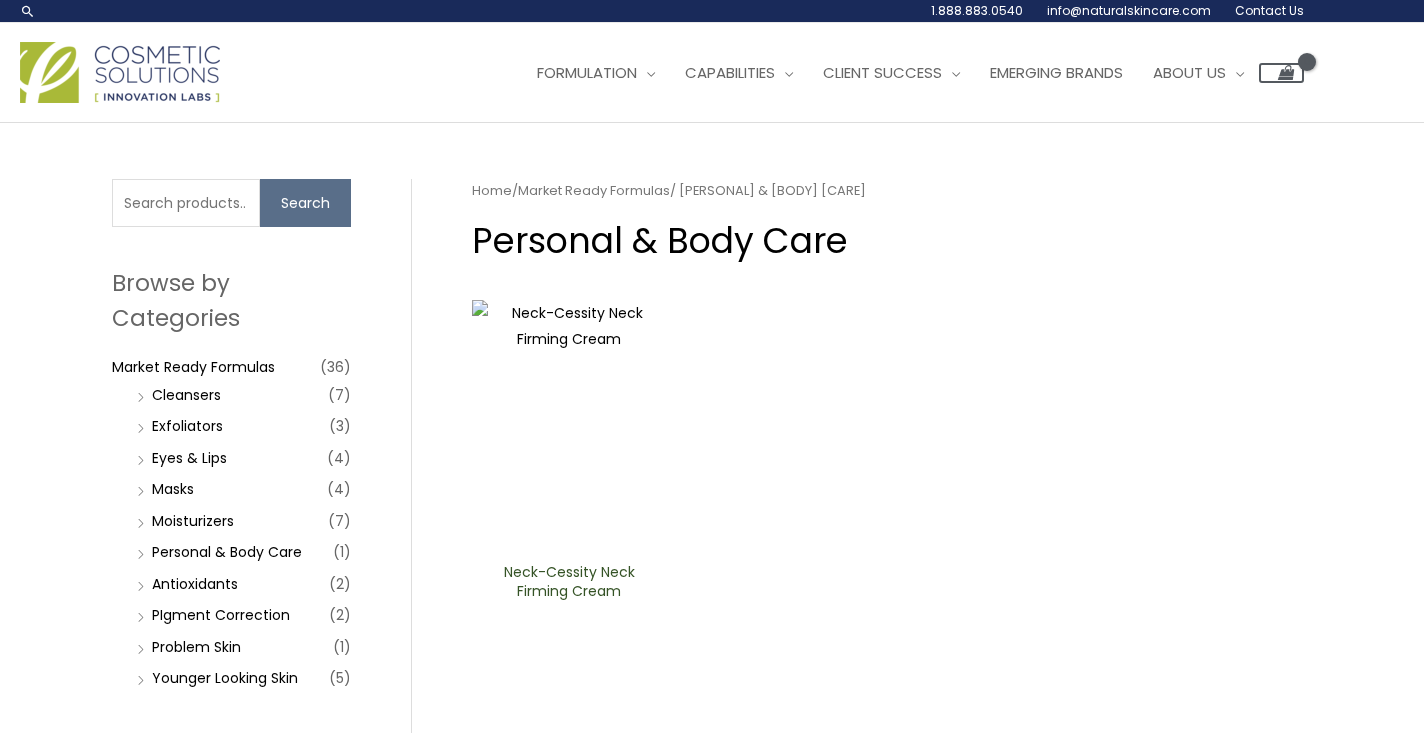 scroll, scrollTop: 0, scrollLeft: 0, axis: both 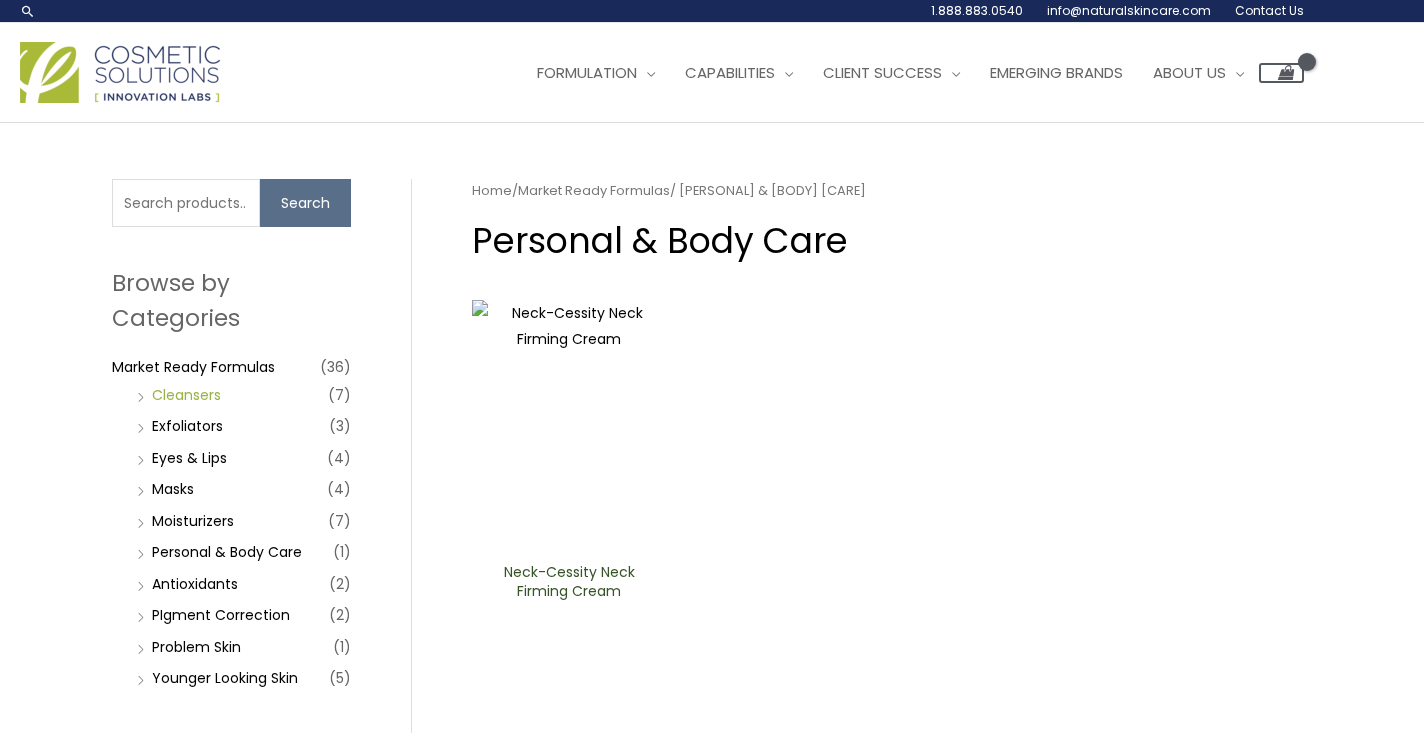 click on "Cleansers" at bounding box center (186, 395) 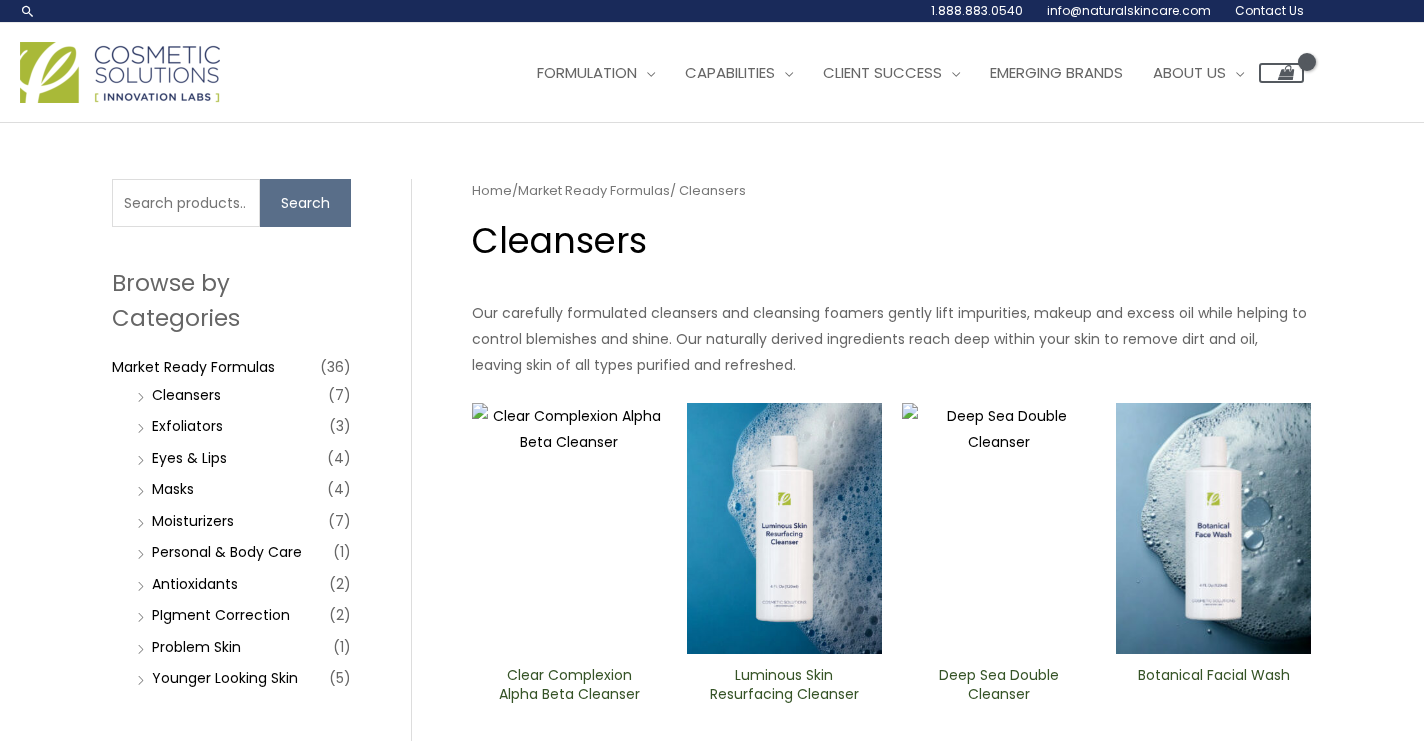 scroll, scrollTop: 0, scrollLeft: 0, axis: both 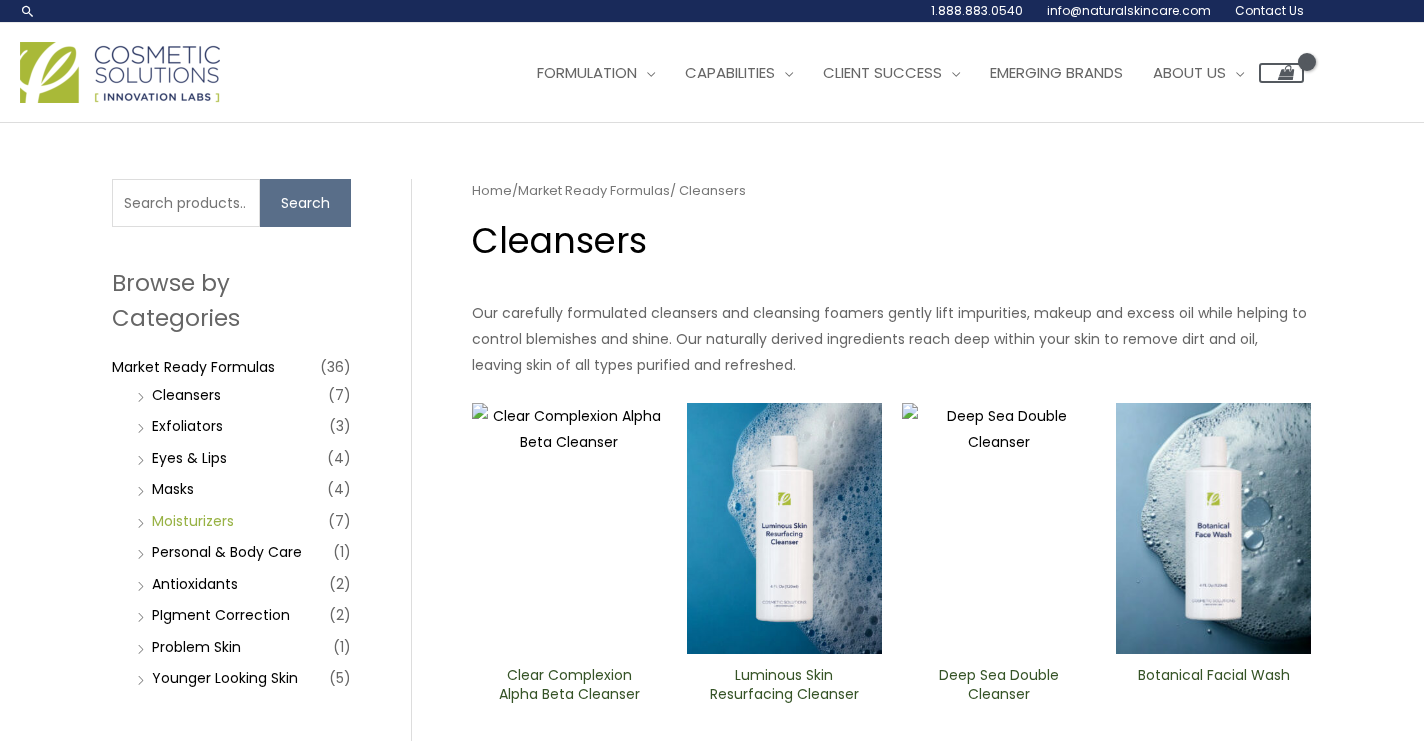 click on "Moisturizers" at bounding box center [193, 521] 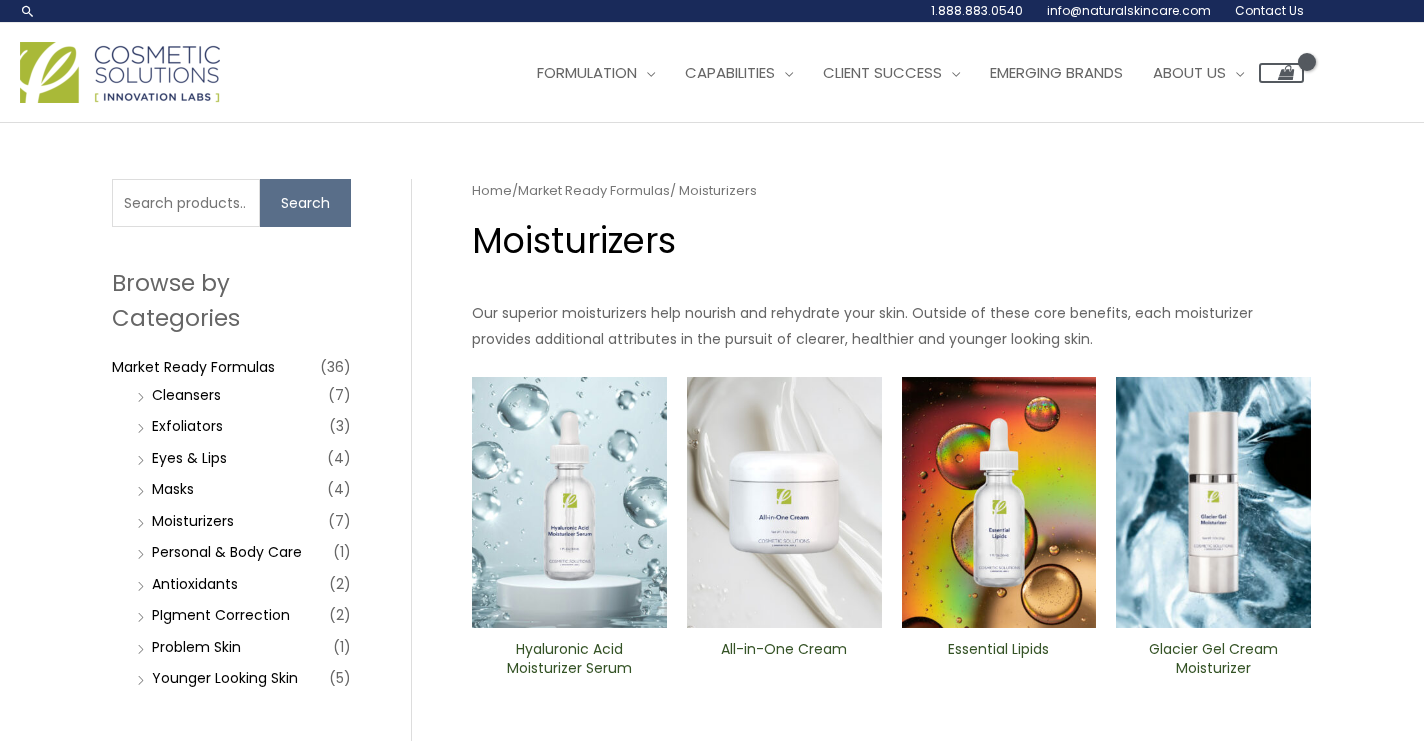 scroll, scrollTop: 0, scrollLeft: 0, axis: both 